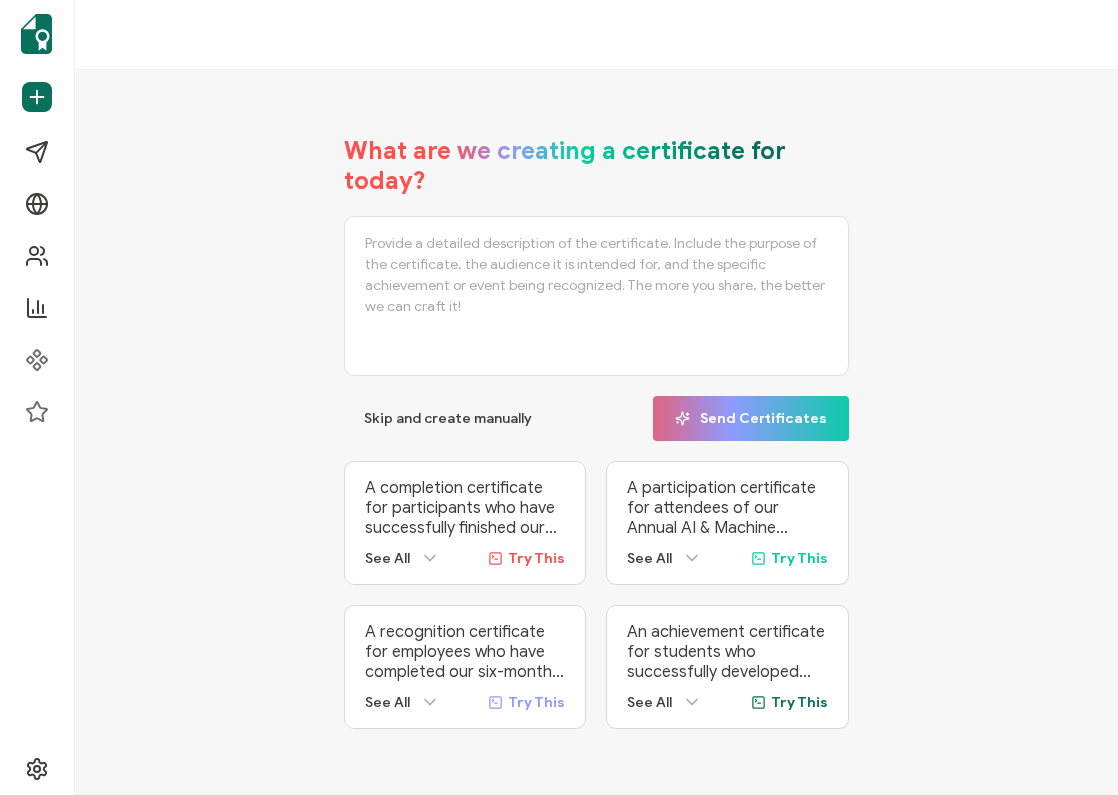 scroll, scrollTop: 0, scrollLeft: 0, axis: both 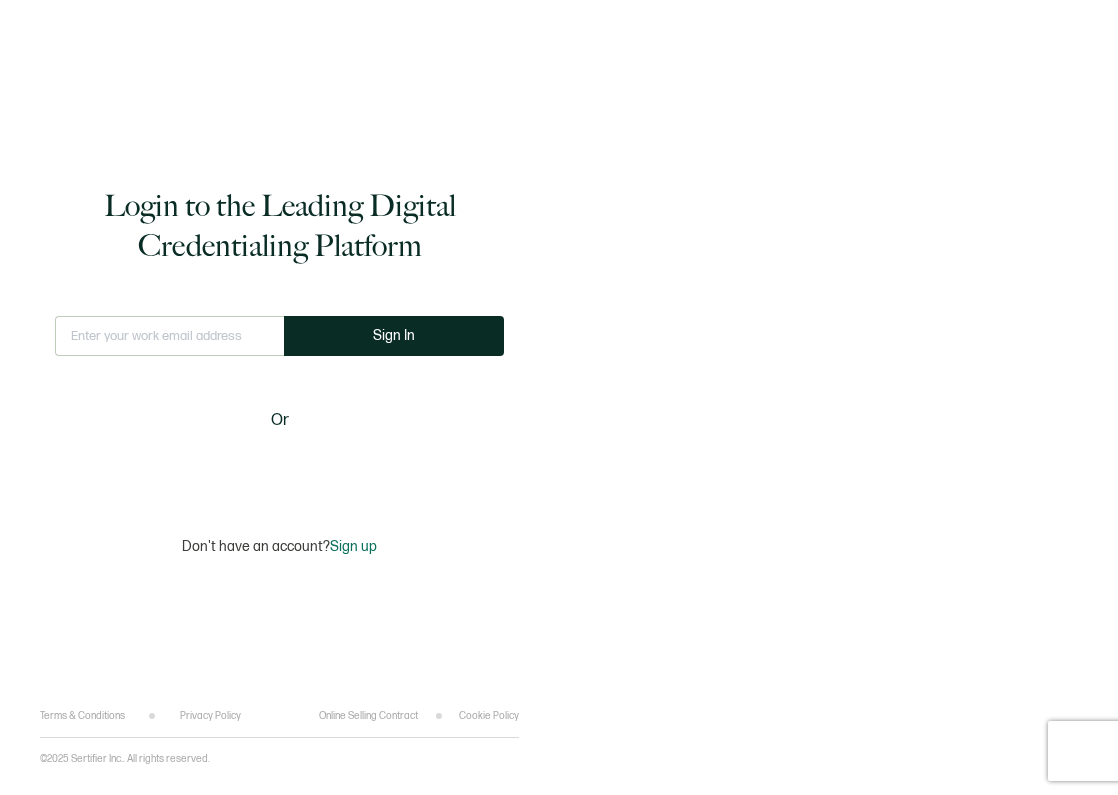 type on "[EMAIL]" 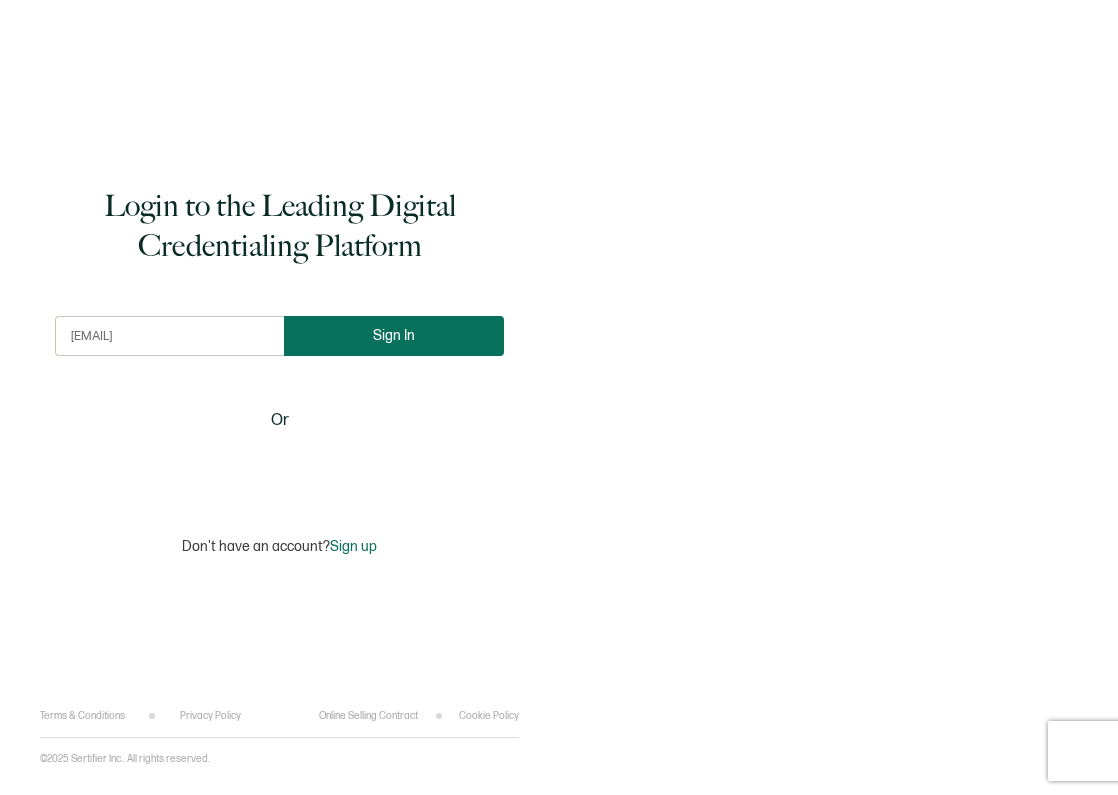 click on "Sign In" at bounding box center [394, 336] 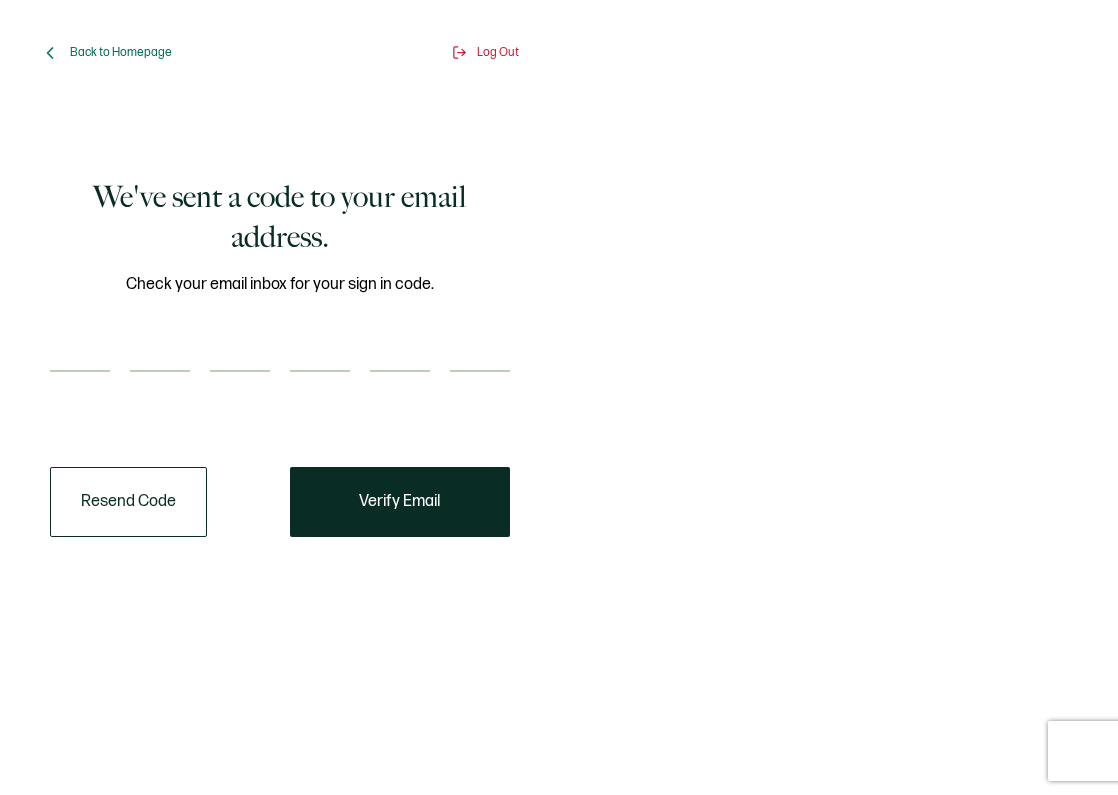 click at bounding box center [80, 352] 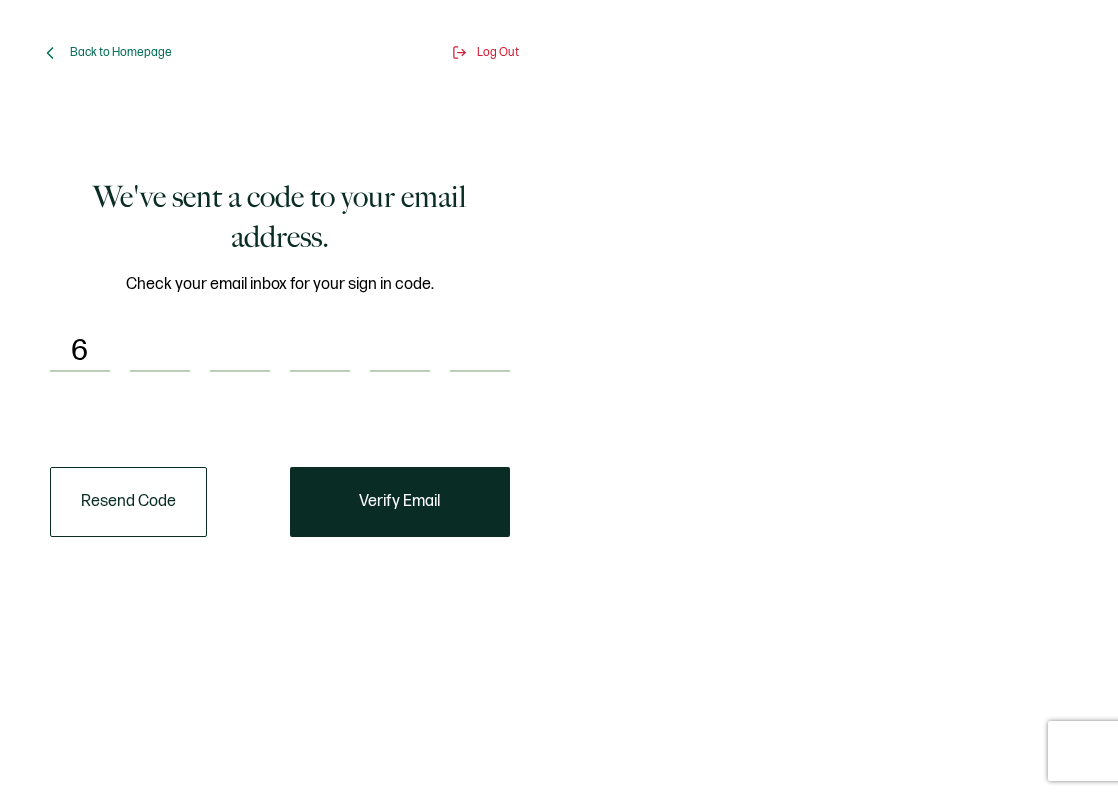 type on "1" 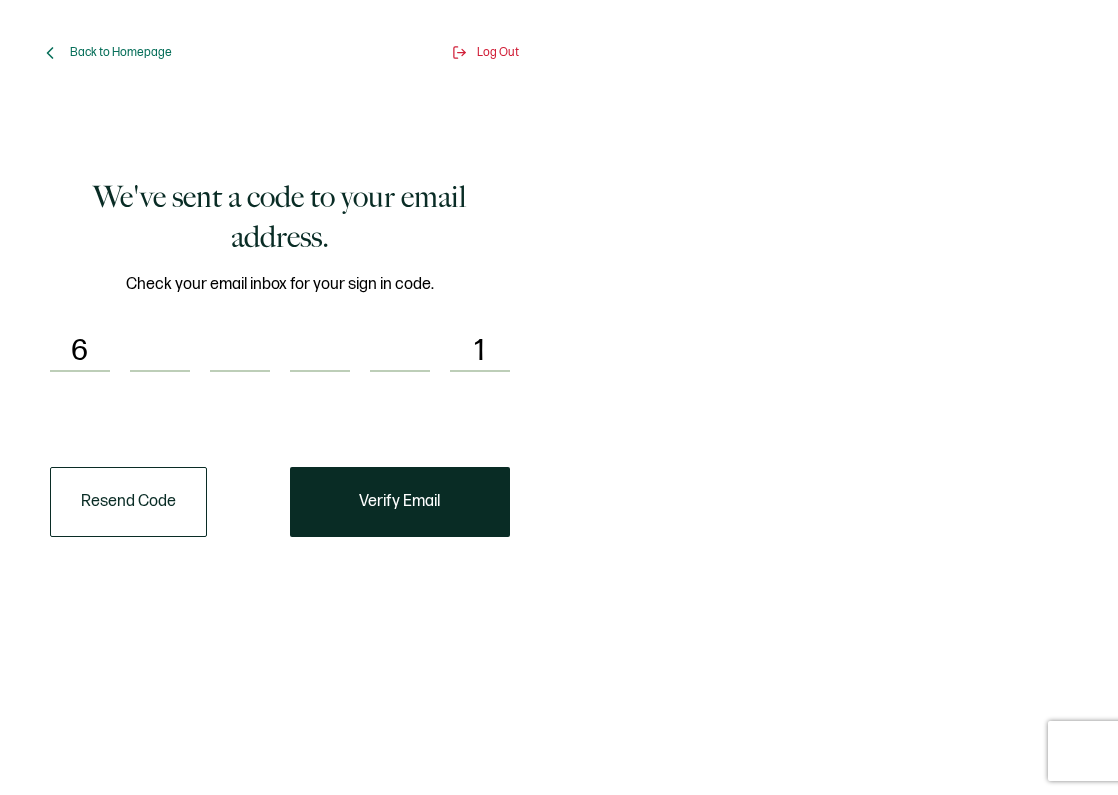 type on "8" 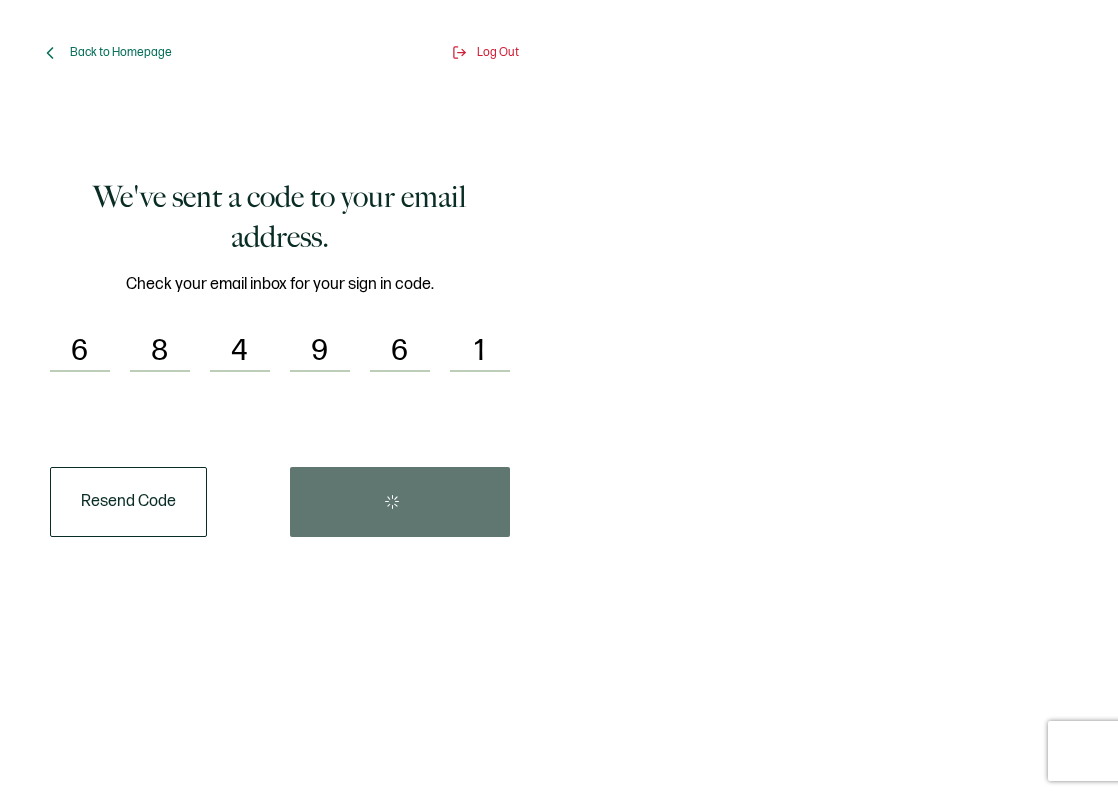 type 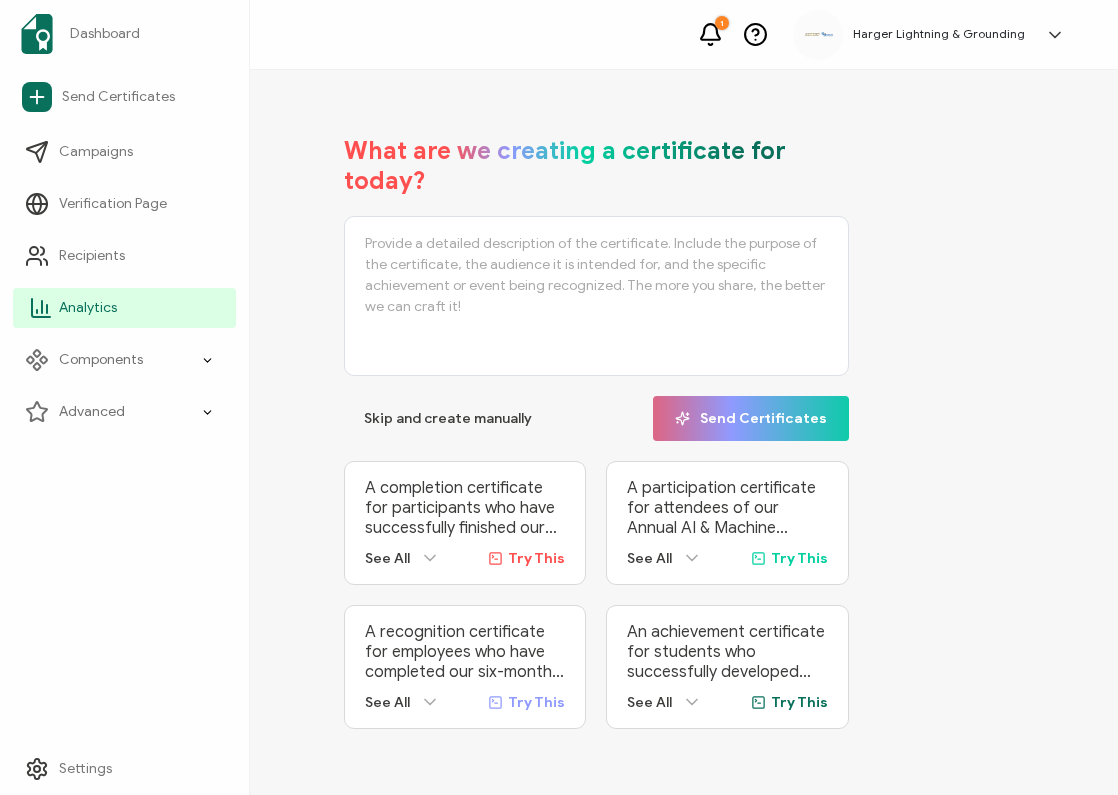 click on "Analytics" at bounding box center (124, 308) 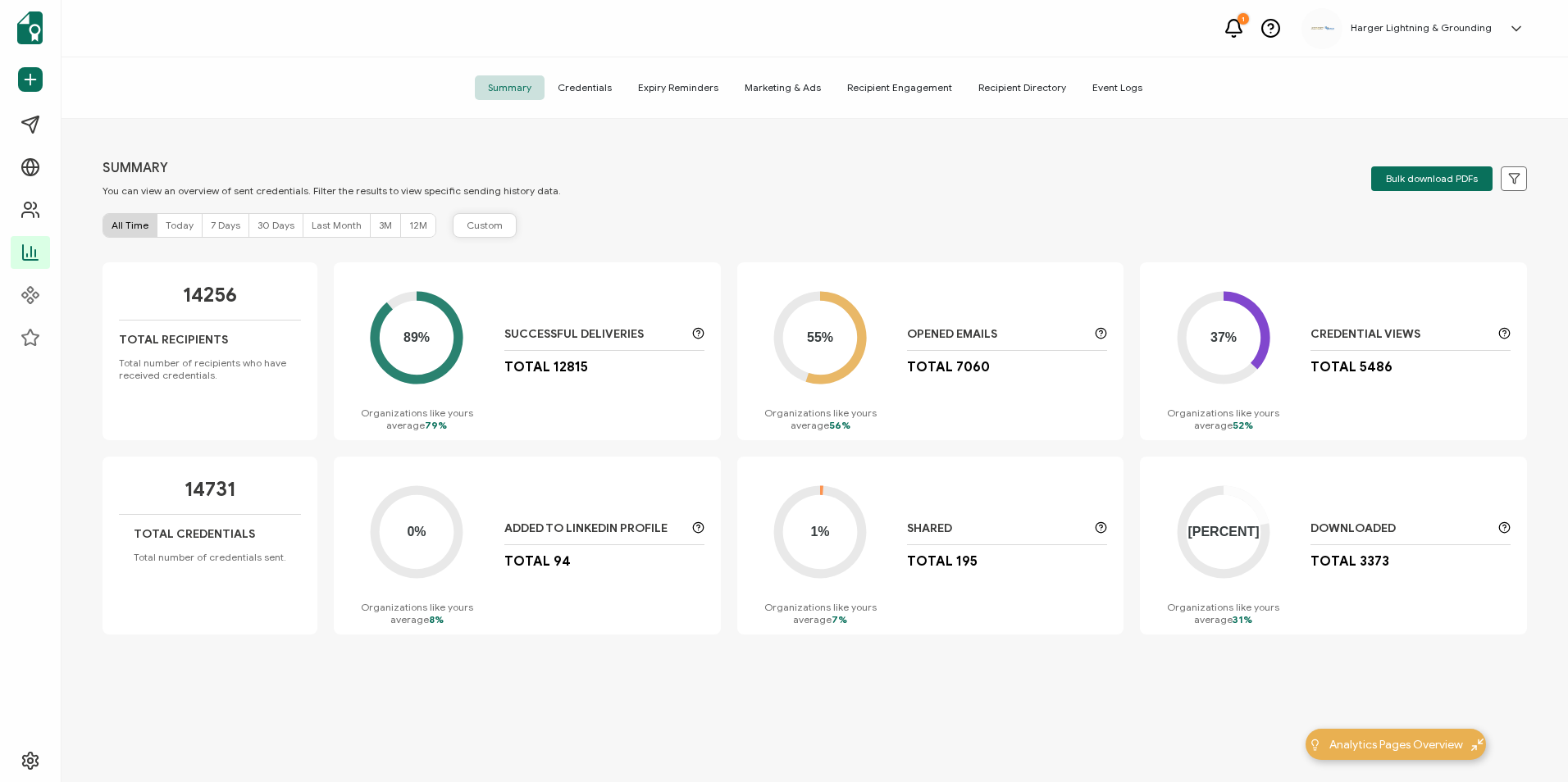 click on "Custom" at bounding box center (485, 225) 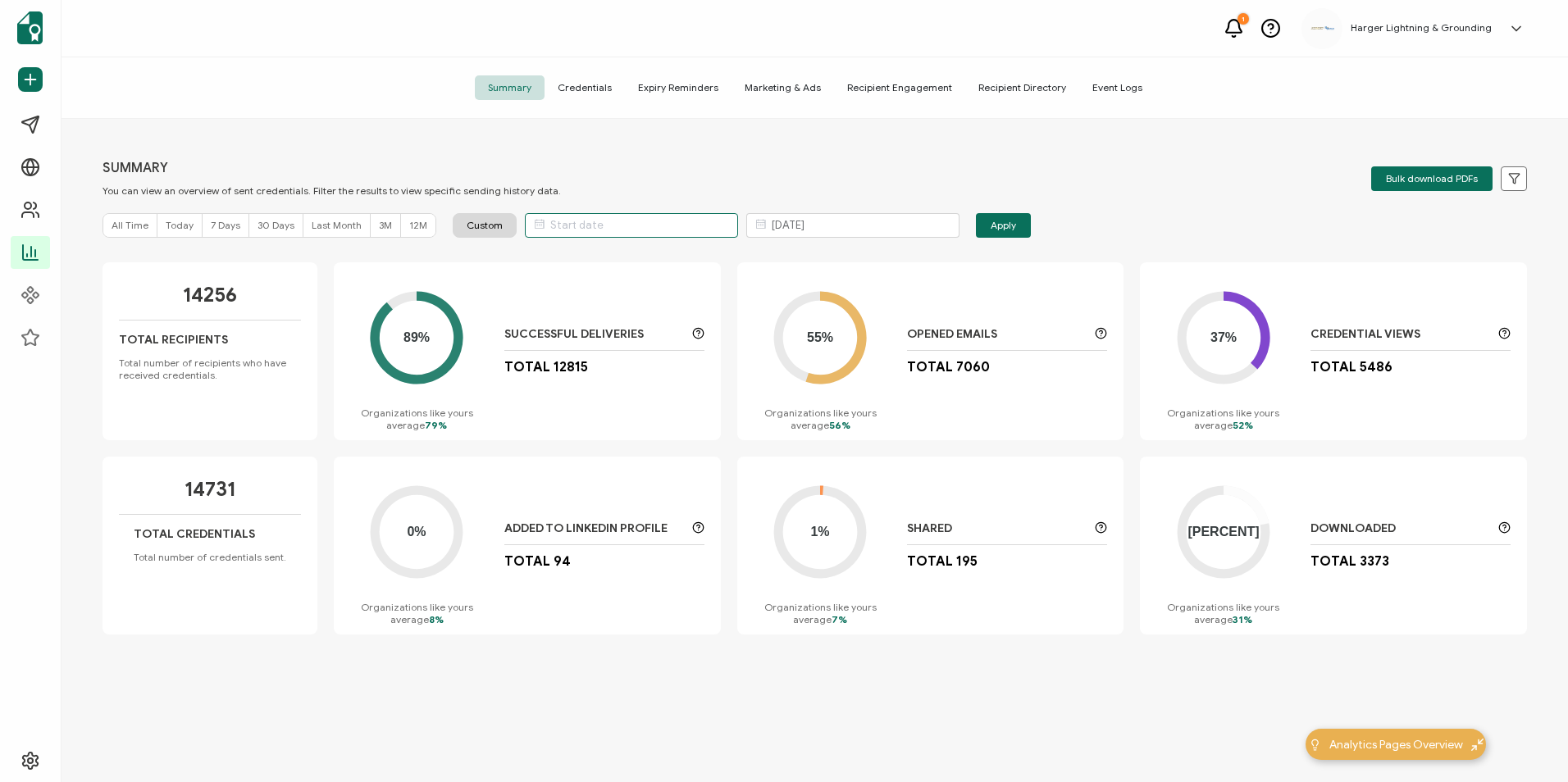 click at bounding box center (631, 225) 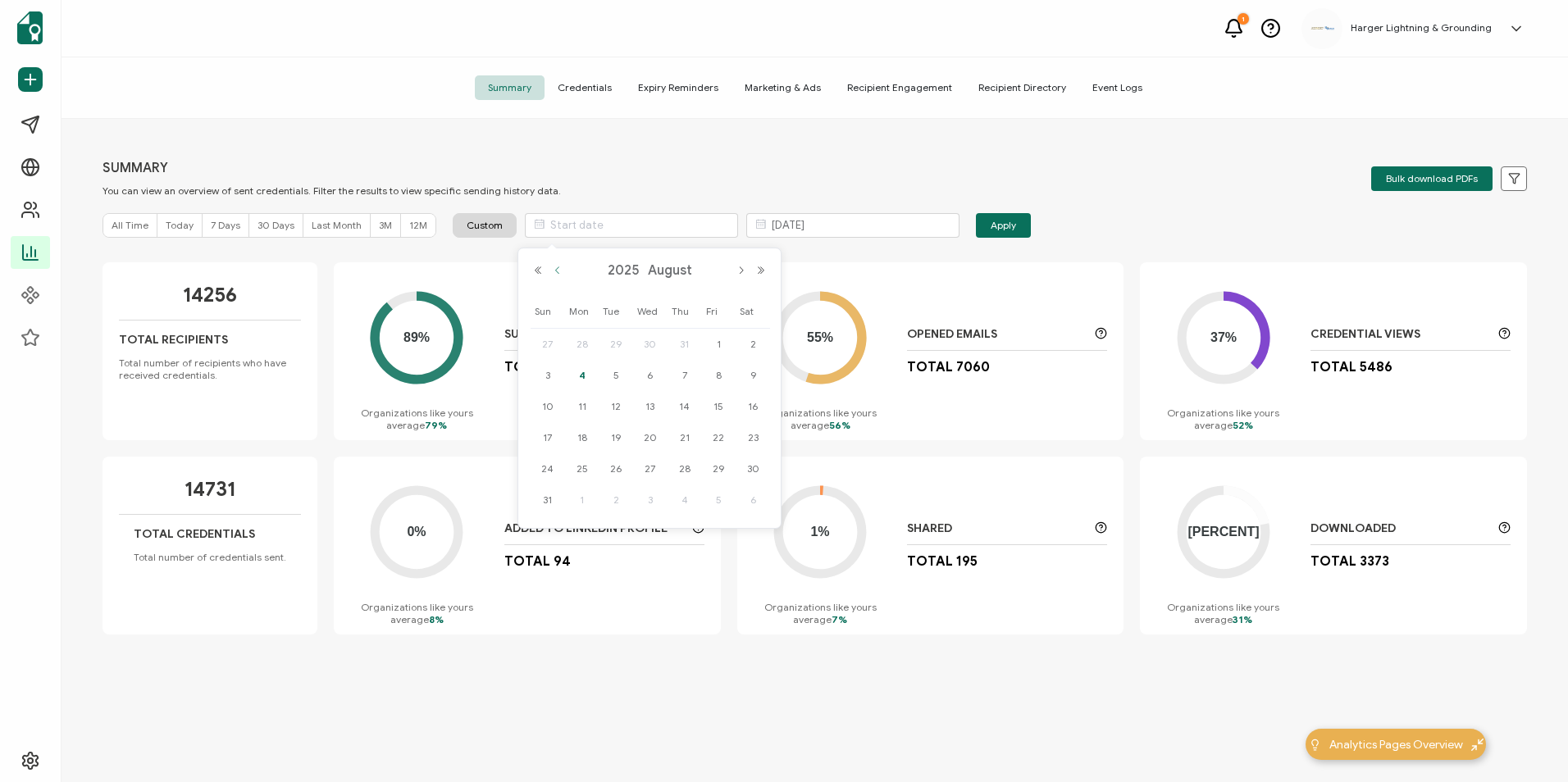 click at bounding box center (558, 271) 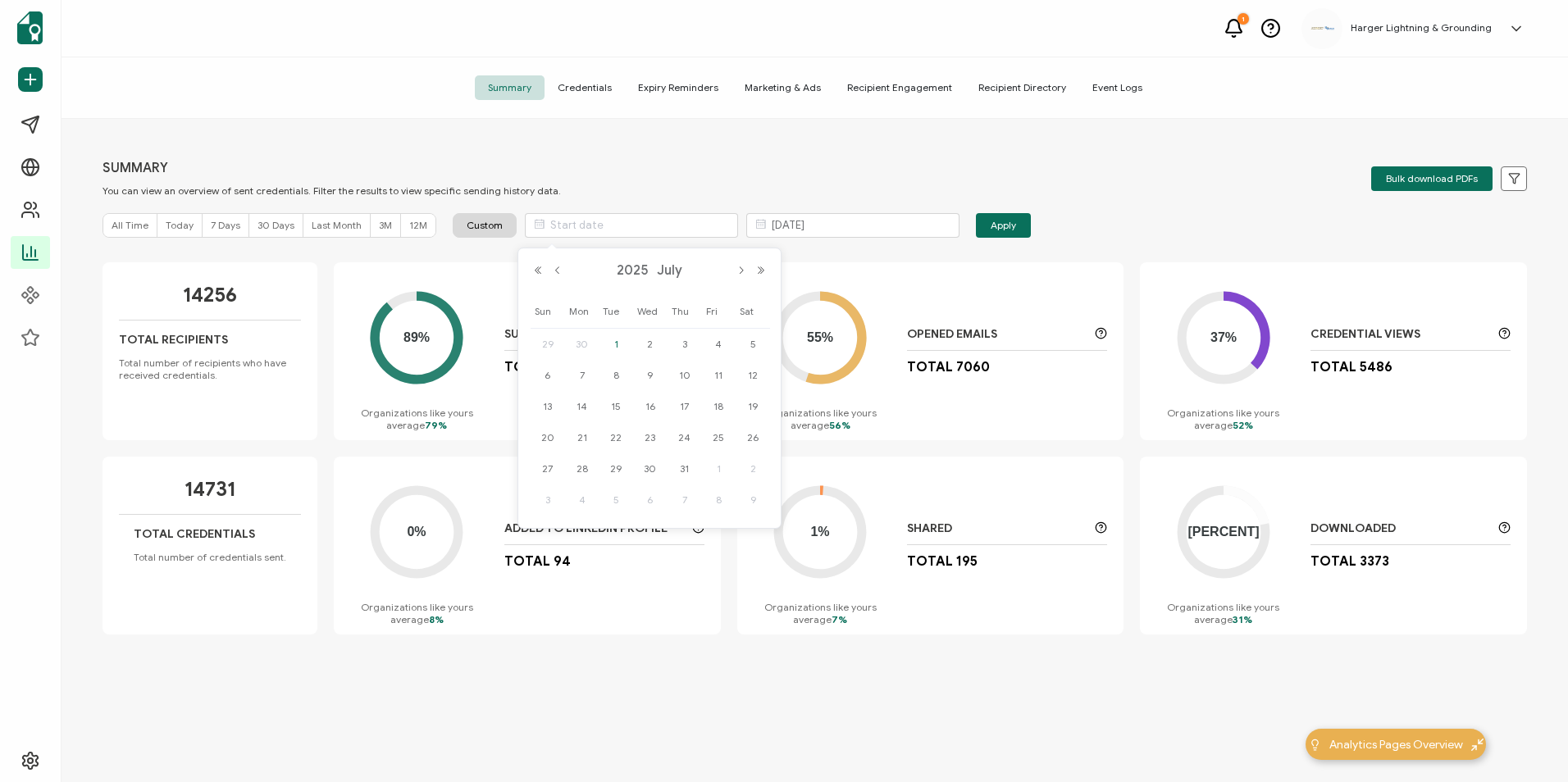 click on "1" at bounding box center (616, 344) 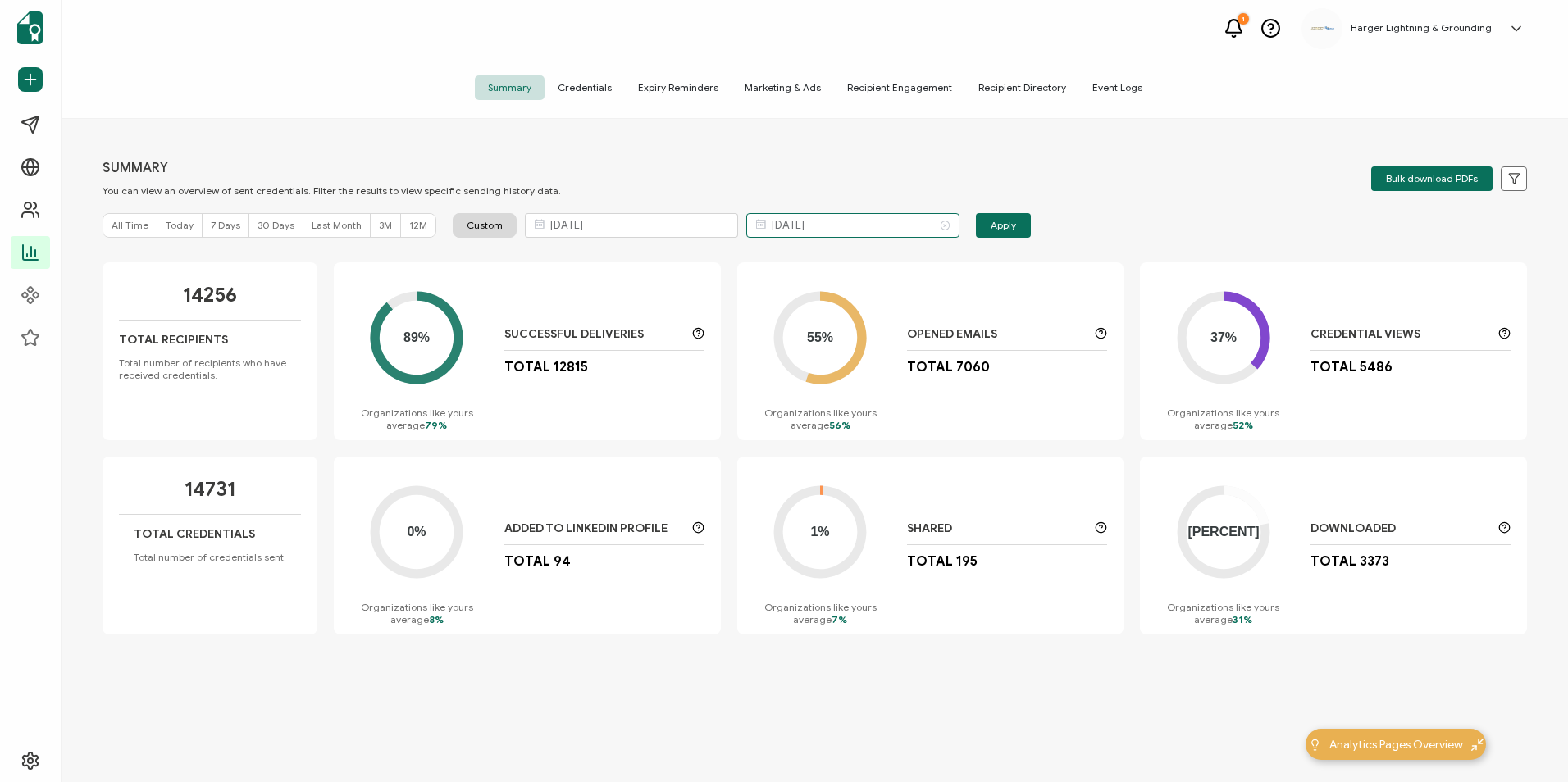 click on "[DATE]" at bounding box center (853, 225) 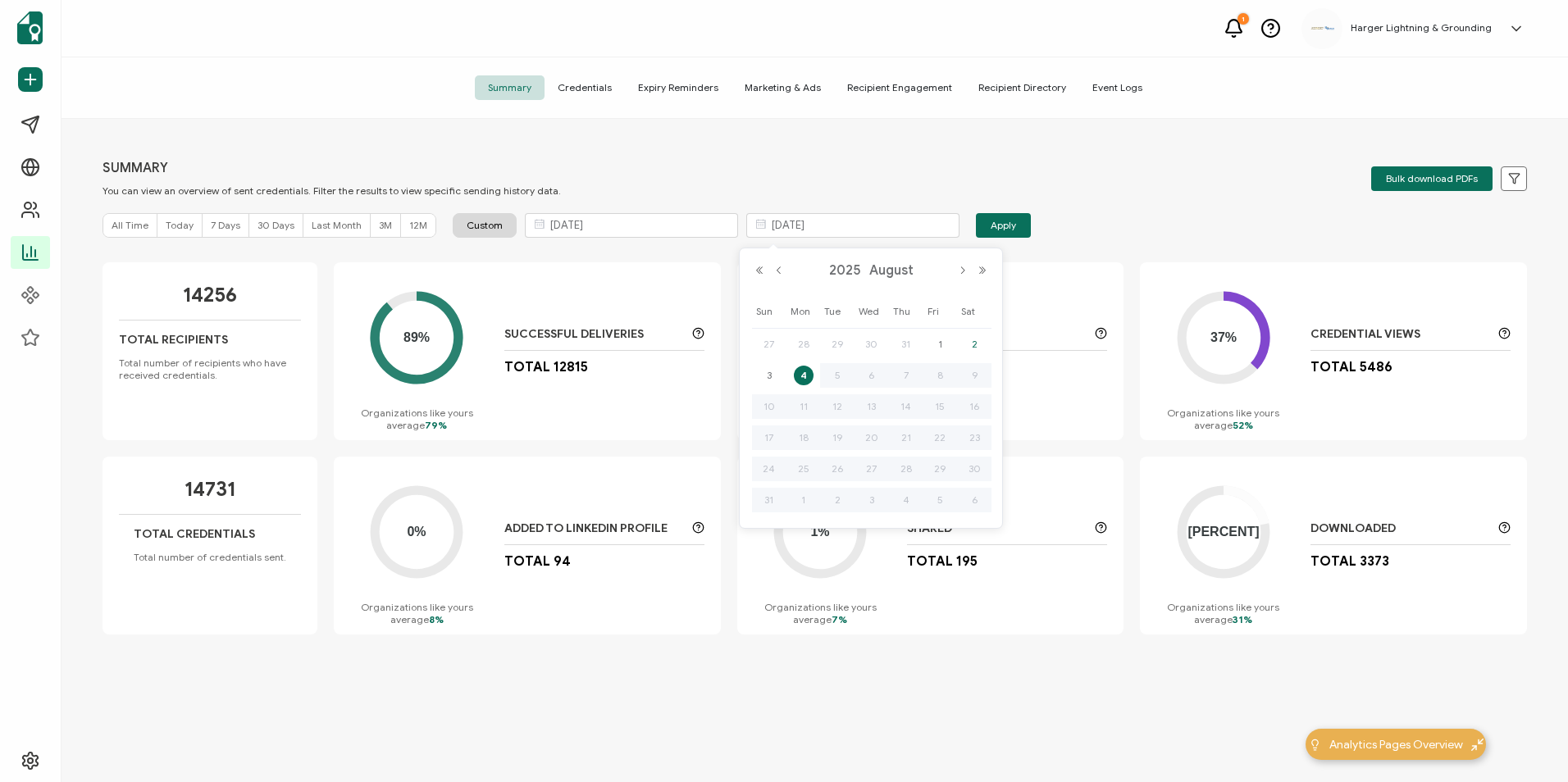 click on "2" at bounding box center [974, 344] 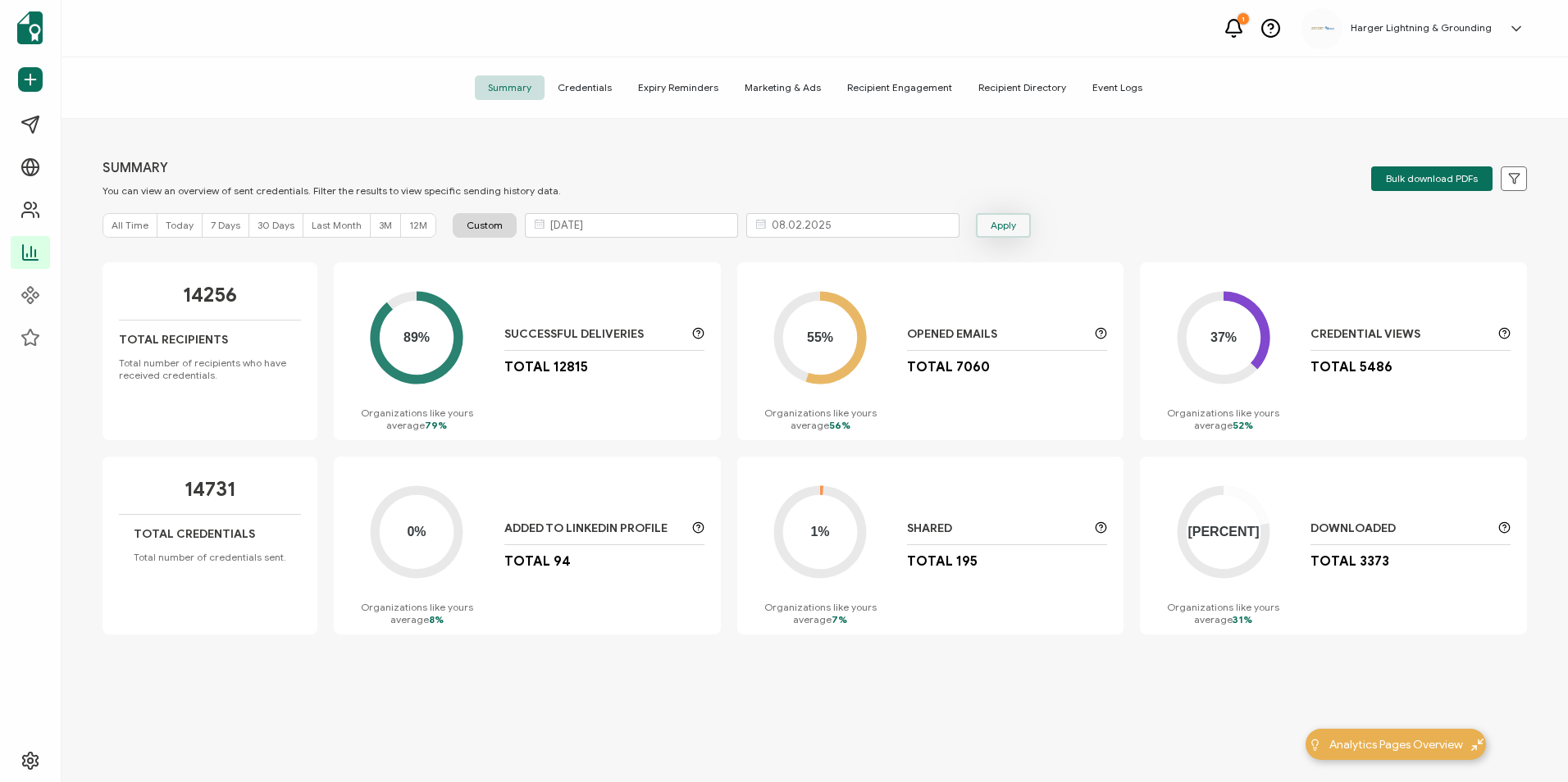 click on "Apply" at bounding box center (1003, 225) 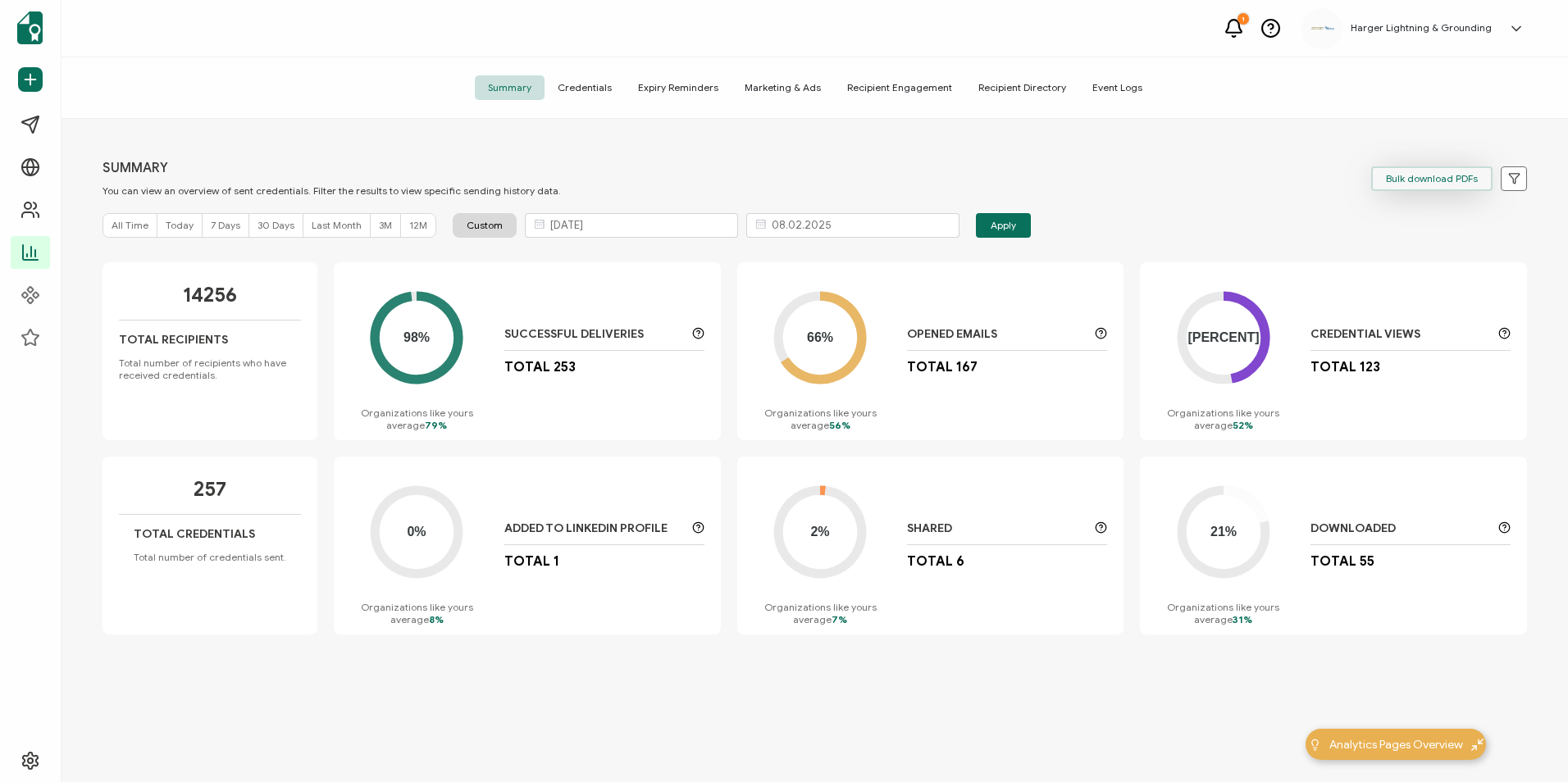 click on "Bulk download PDFs" at bounding box center (1432, 179) 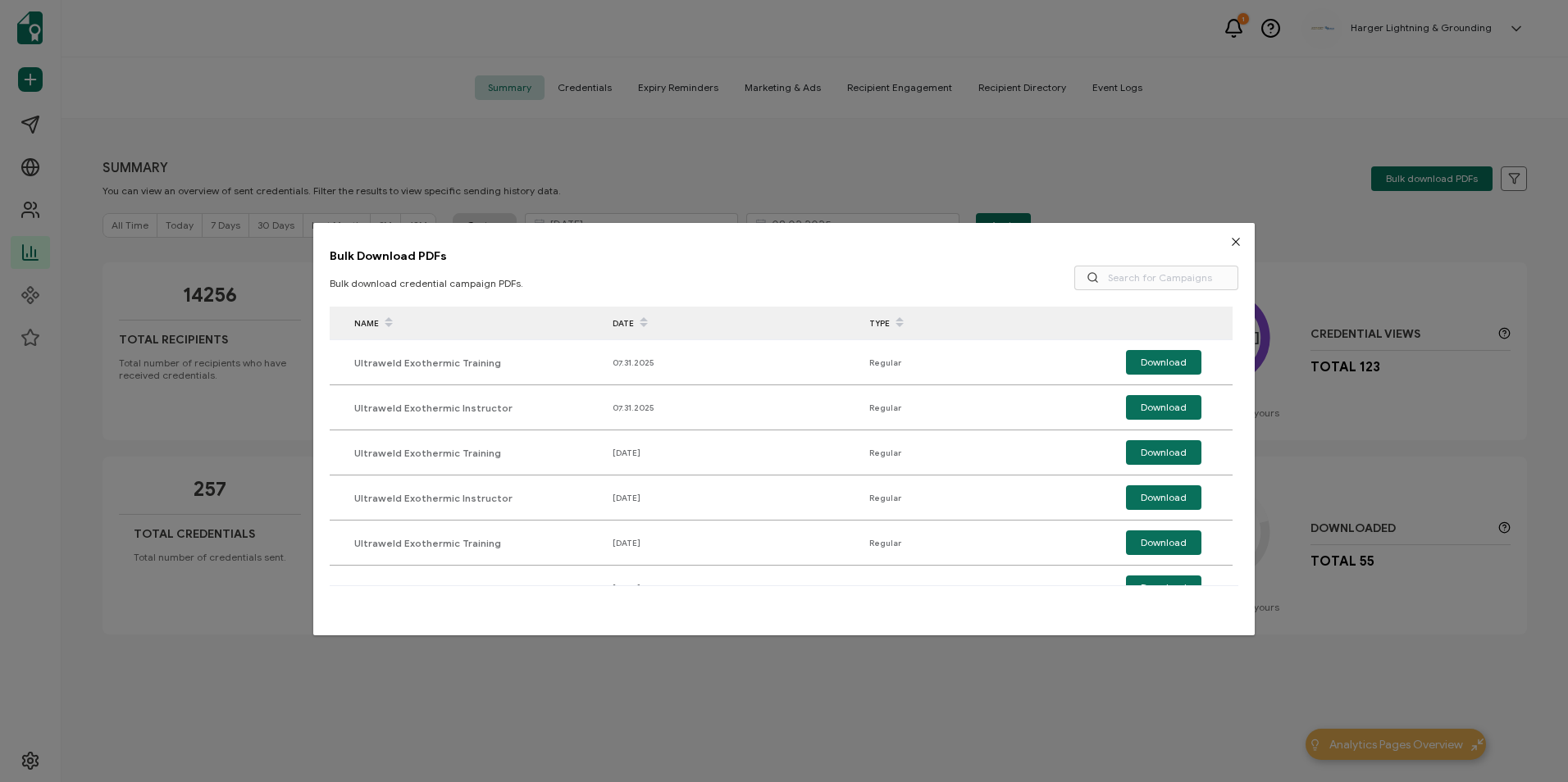 click at bounding box center [1236, 242] 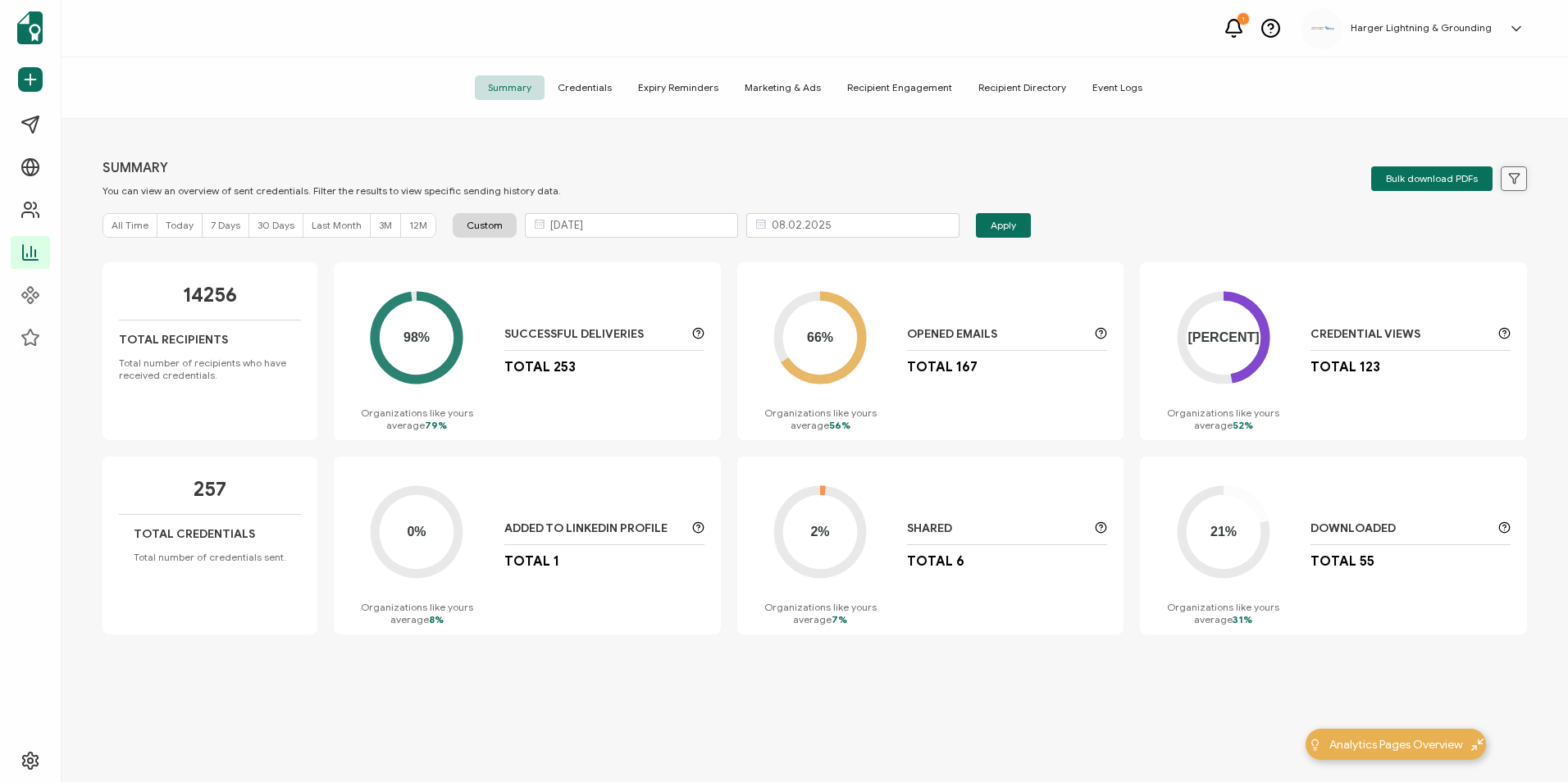 click at bounding box center [1514, 179] 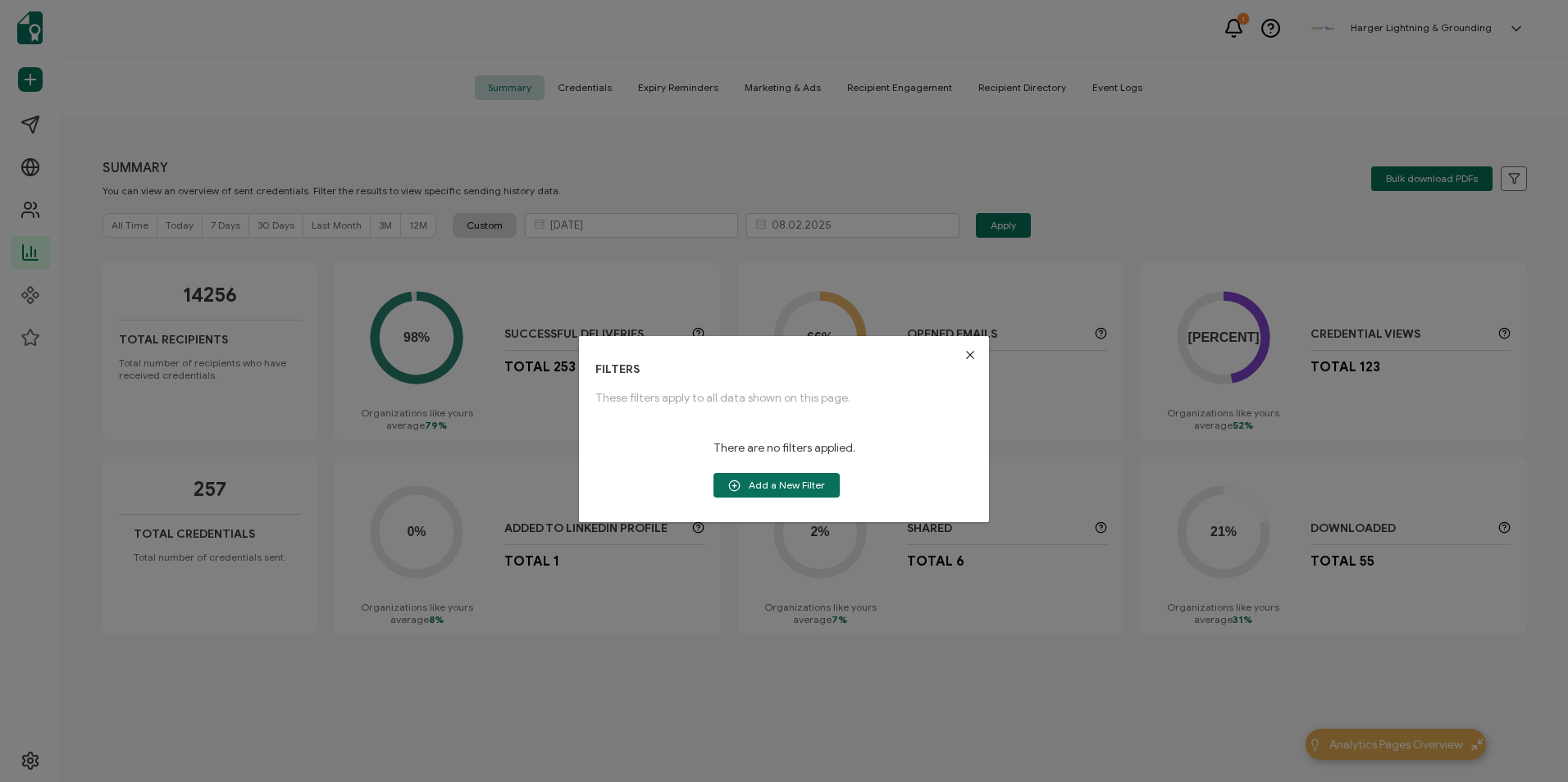 click at bounding box center [970, 355] 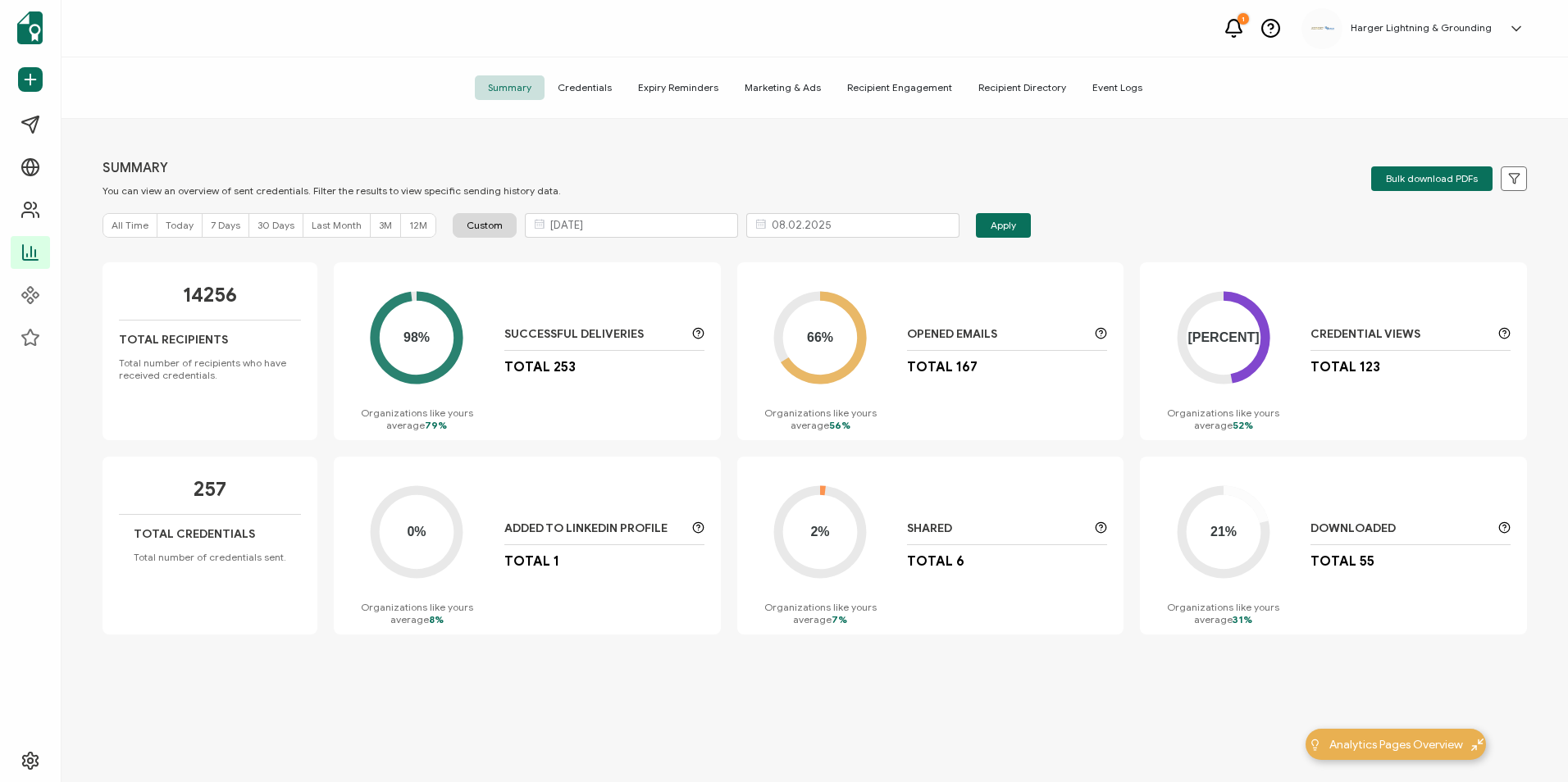 click on "Credentials" at bounding box center (585, 88) 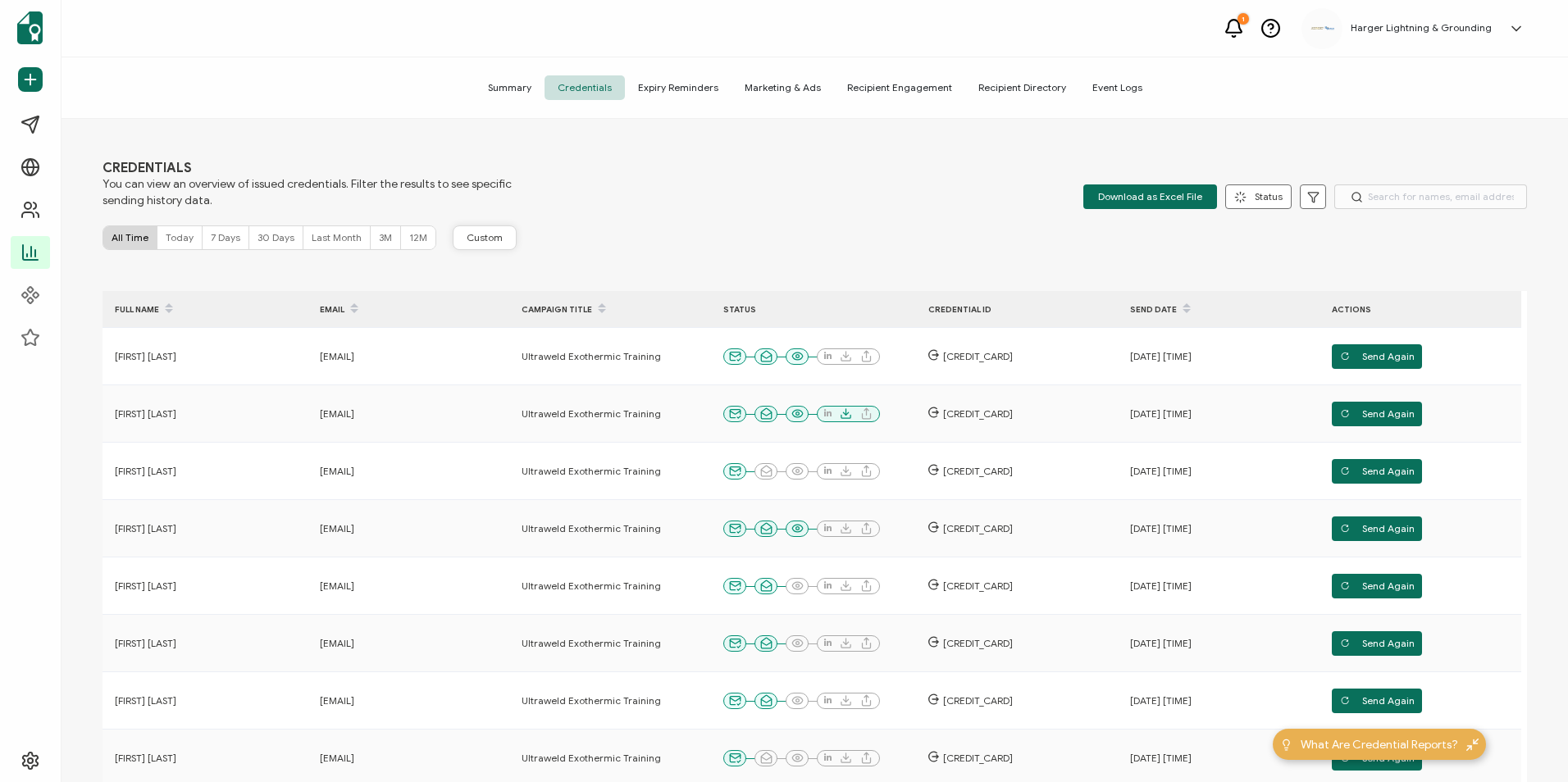 click on "Custom" at bounding box center (485, 238) 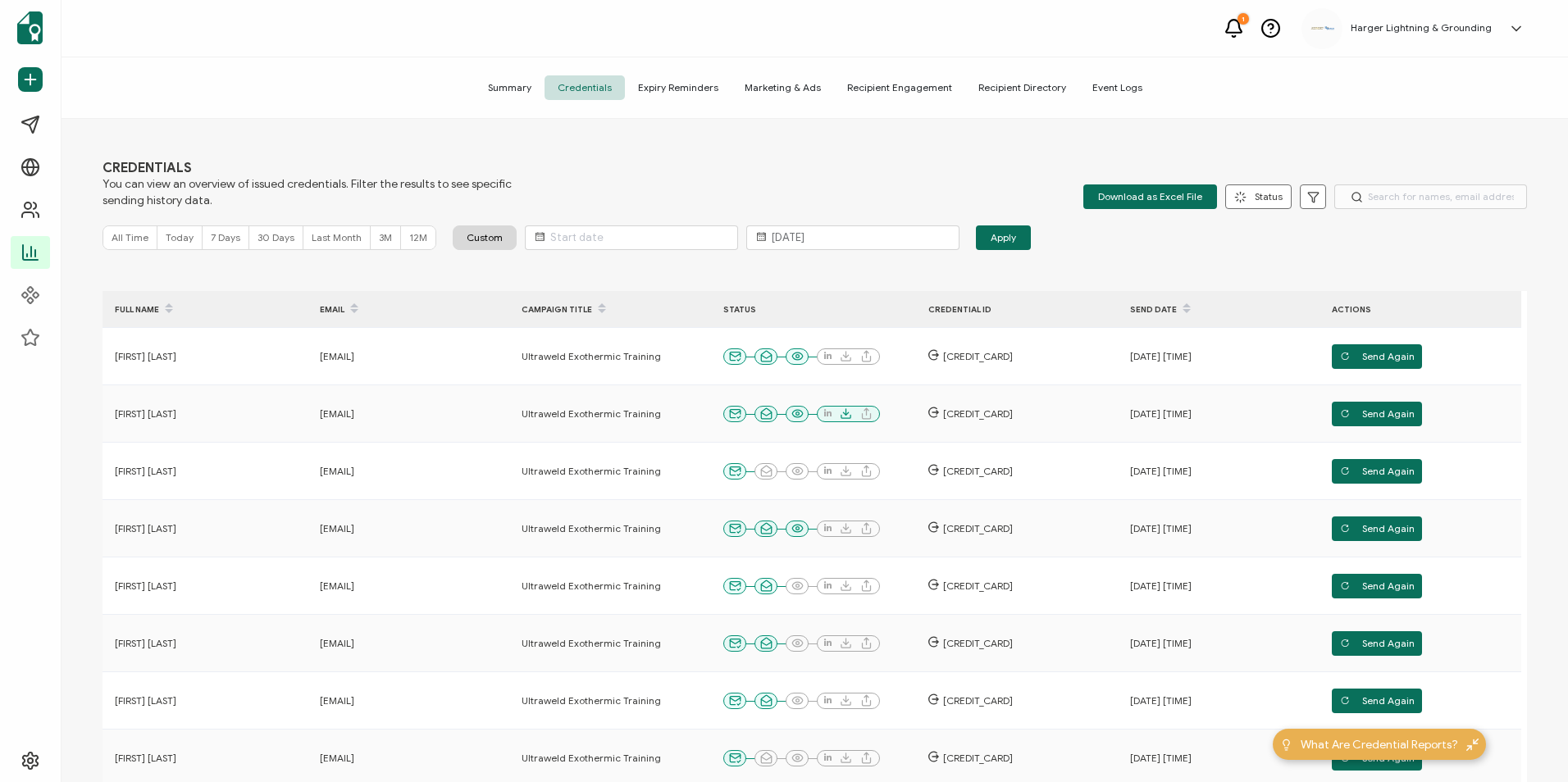 click at bounding box center (539, 238) 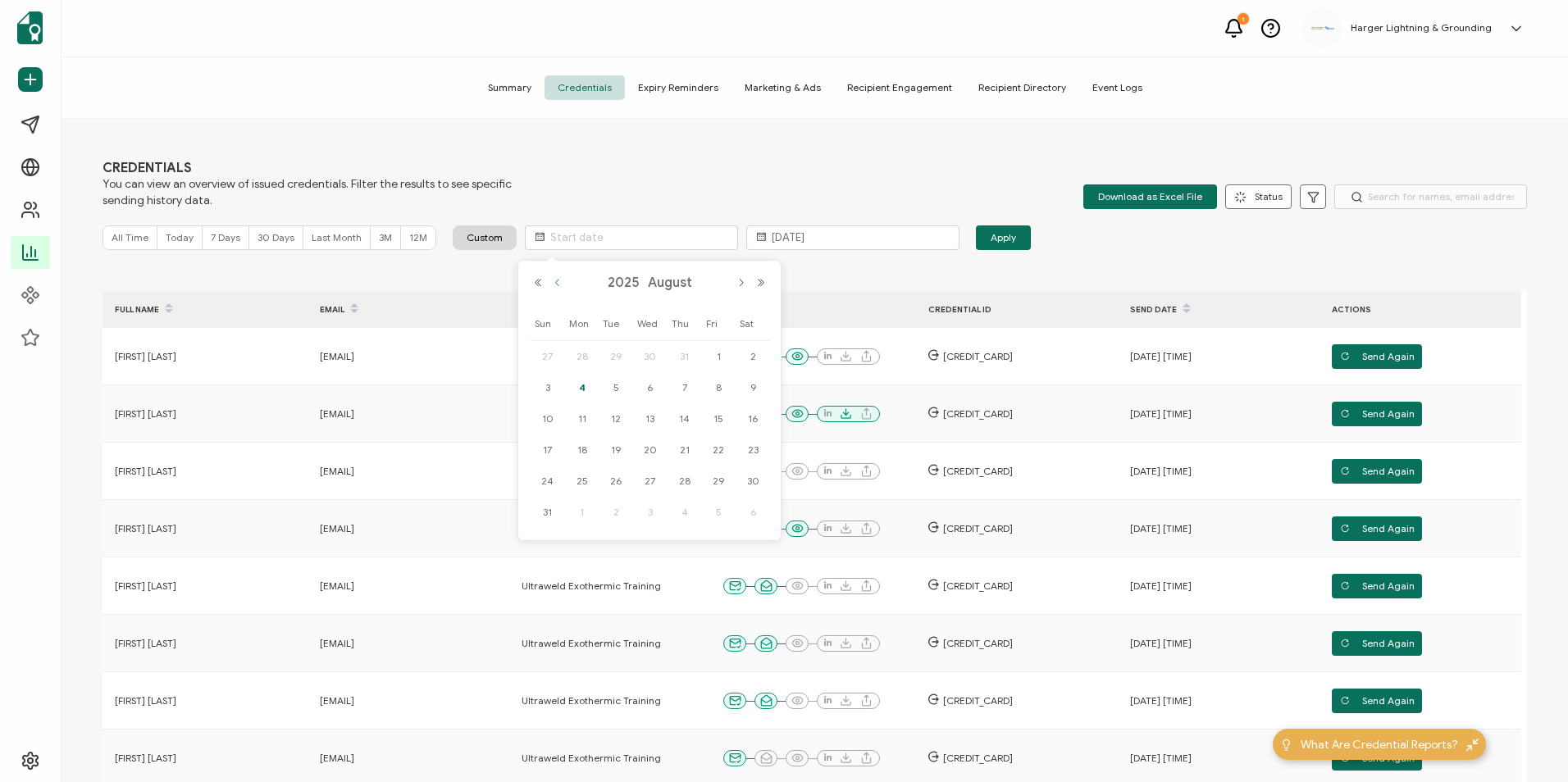 click at bounding box center [558, 283] 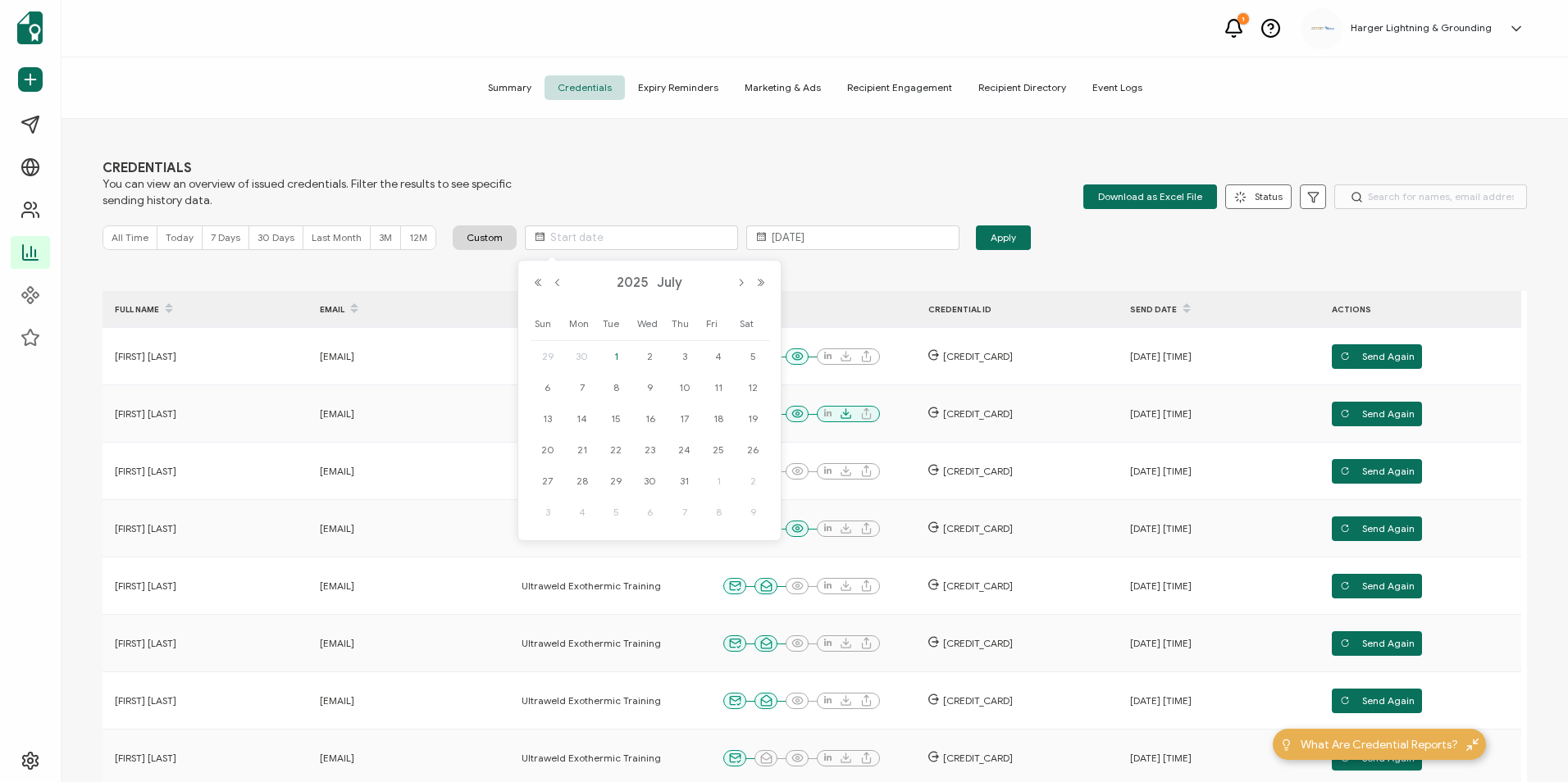 click on "1" at bounding box center [616, 357] 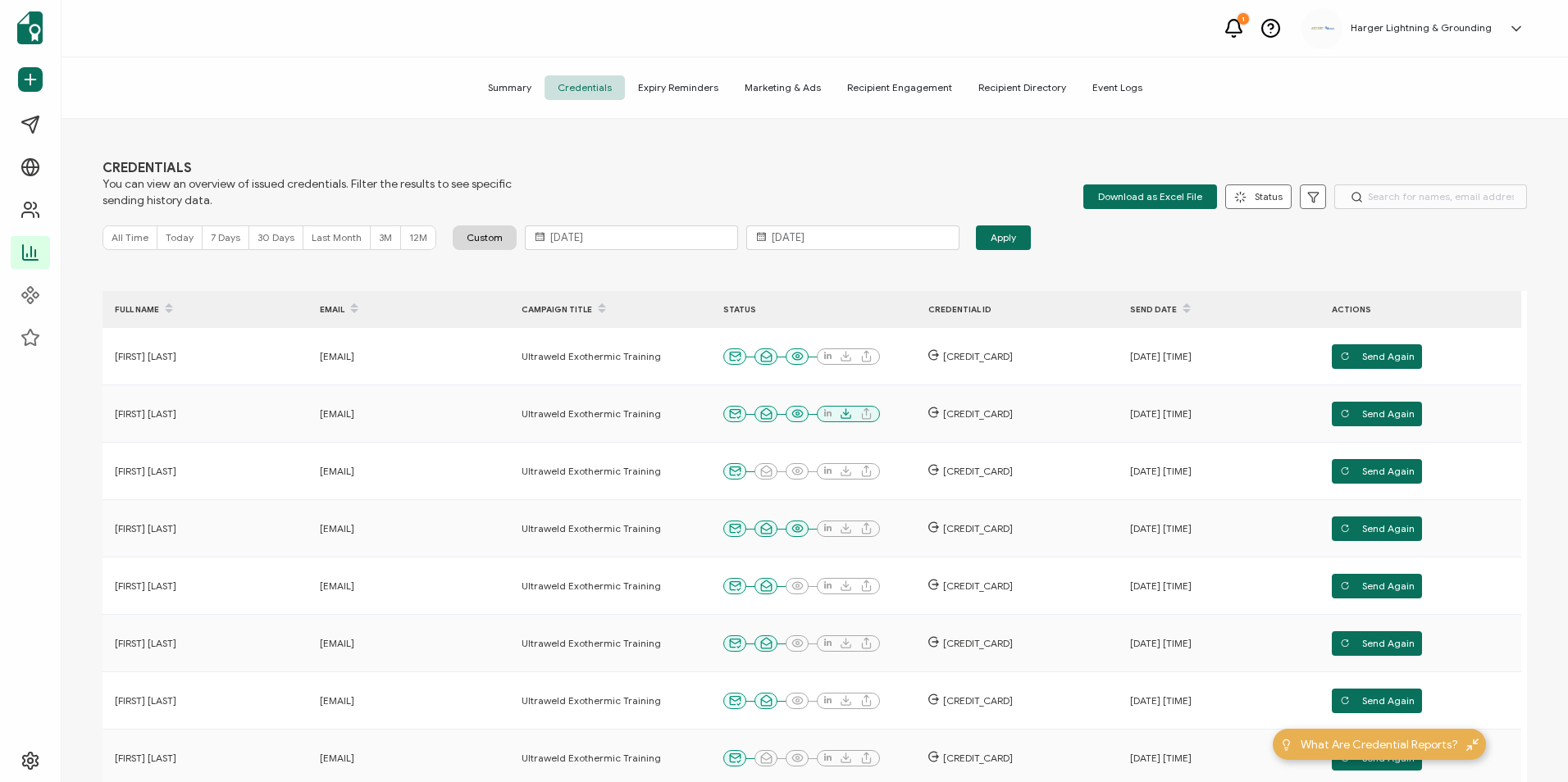 click on "CREDENTIALS   You can view an overview of issued credentials. Filter the results to see specific sending history data.   Download as Excel File
Status
Delivered   Undelivered   Email Opened   Viewed   Add to LinkedIn   Downloaded   Shared
Apply Filters
All Time Today 7 Days 30 Days Last Month 3M 12M   Custom   [DATE]   [DATE]
Apply
FULL NAME EMAIL CAMPAIGN TITLE STATUS CREDENTIAL ID Send Date ACTIONS [FIRST] [LAST]  [EMAIL] Ultraweld Exothermic Training
[CREDIT_CARD]
[DATE] [TIME]
Send Again
[FIRST] [LAST] [EMAIL] Ultraweld Exothermic Training
[CREDIT_CARD]
[DATE] [TIME] [FIRST] [LAST] [EMAIL]" at bounding box center (814, 452) 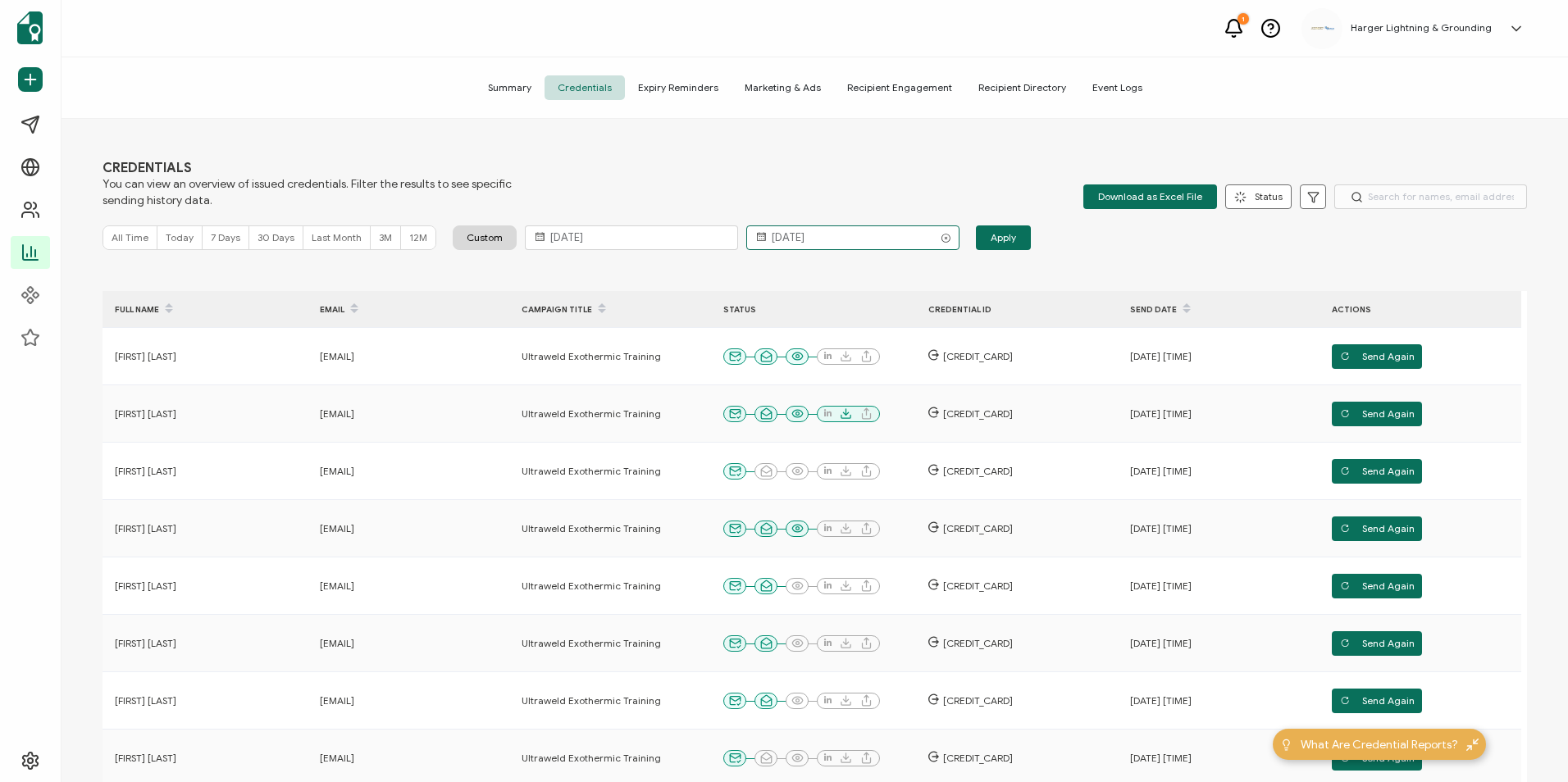 click on "[DATE]" at bounding box center (853, 238) 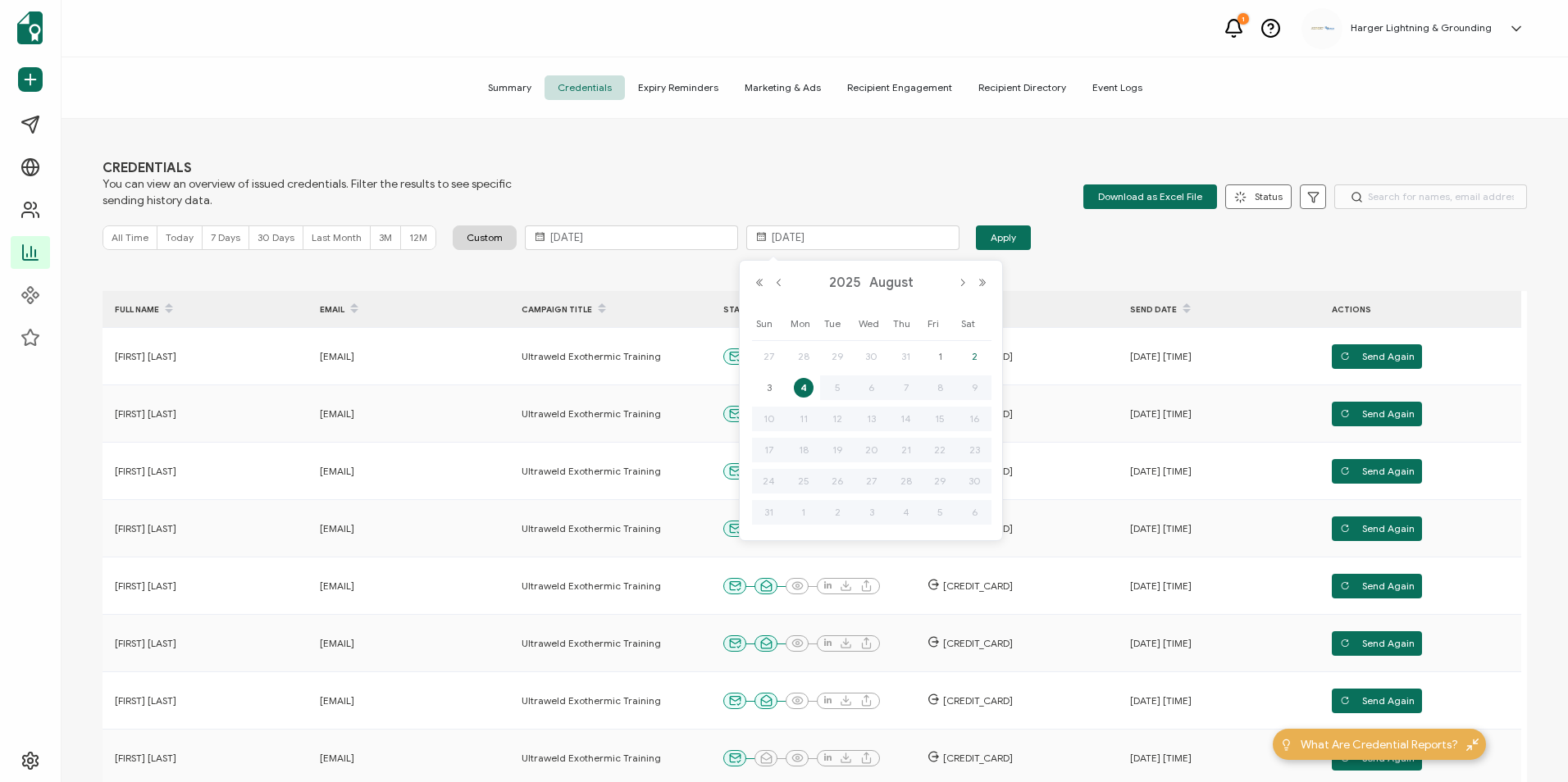 click on "2" at bounding box center [974, 357] 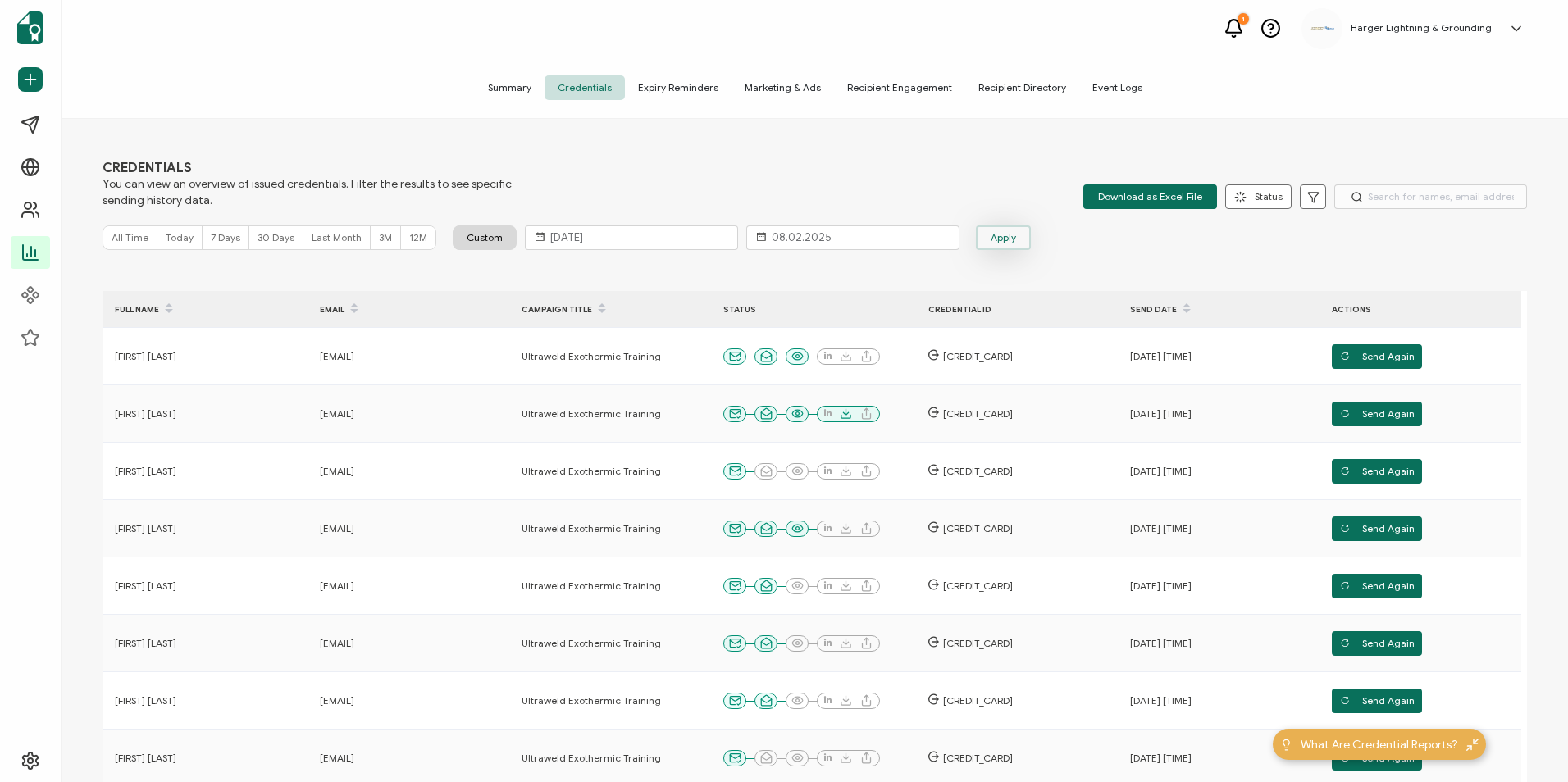 click on "Apply" at bounding box center (1003, 238) 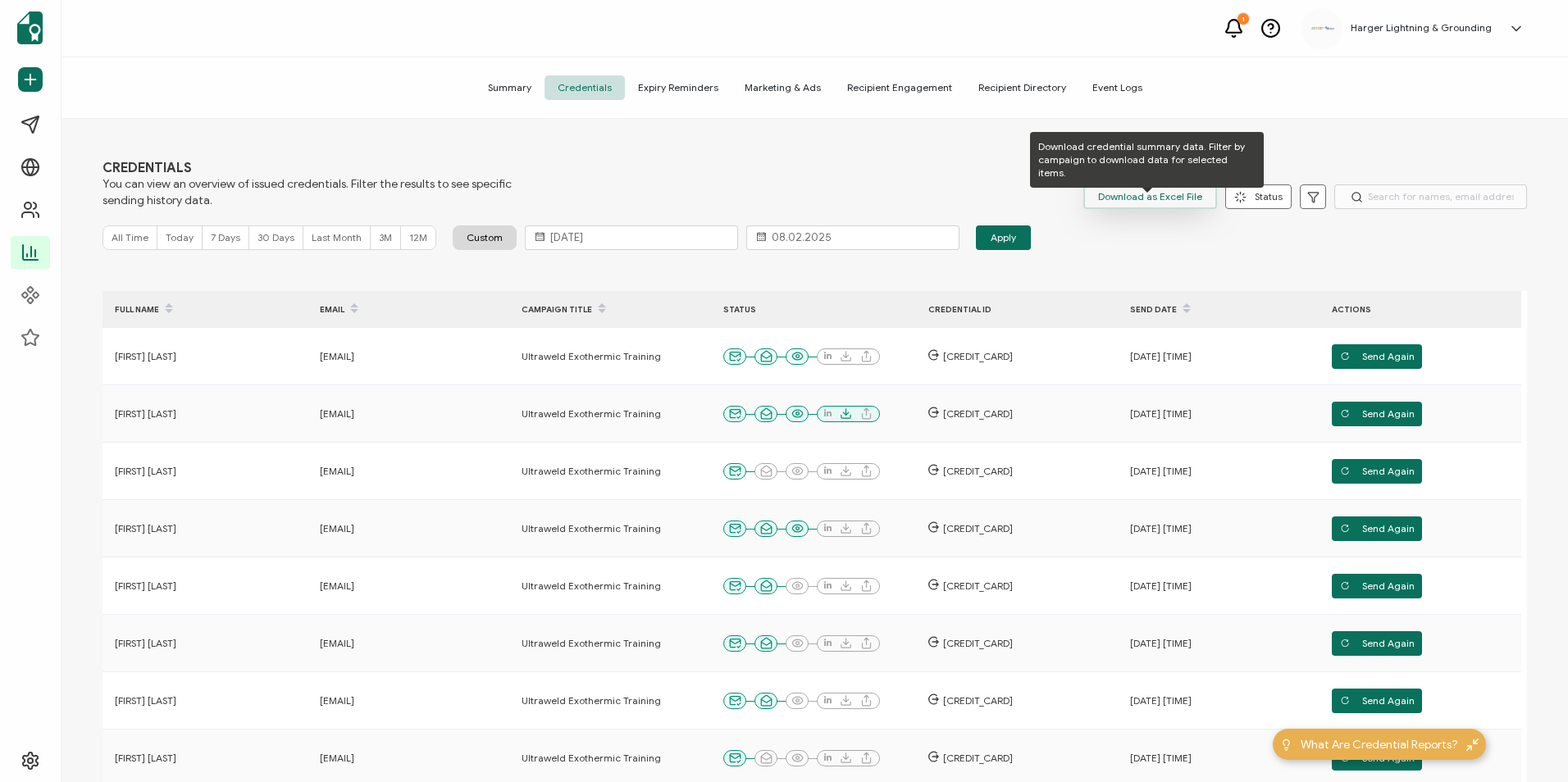 click on "Download as Excel File" at bounding box center [1150, 197] 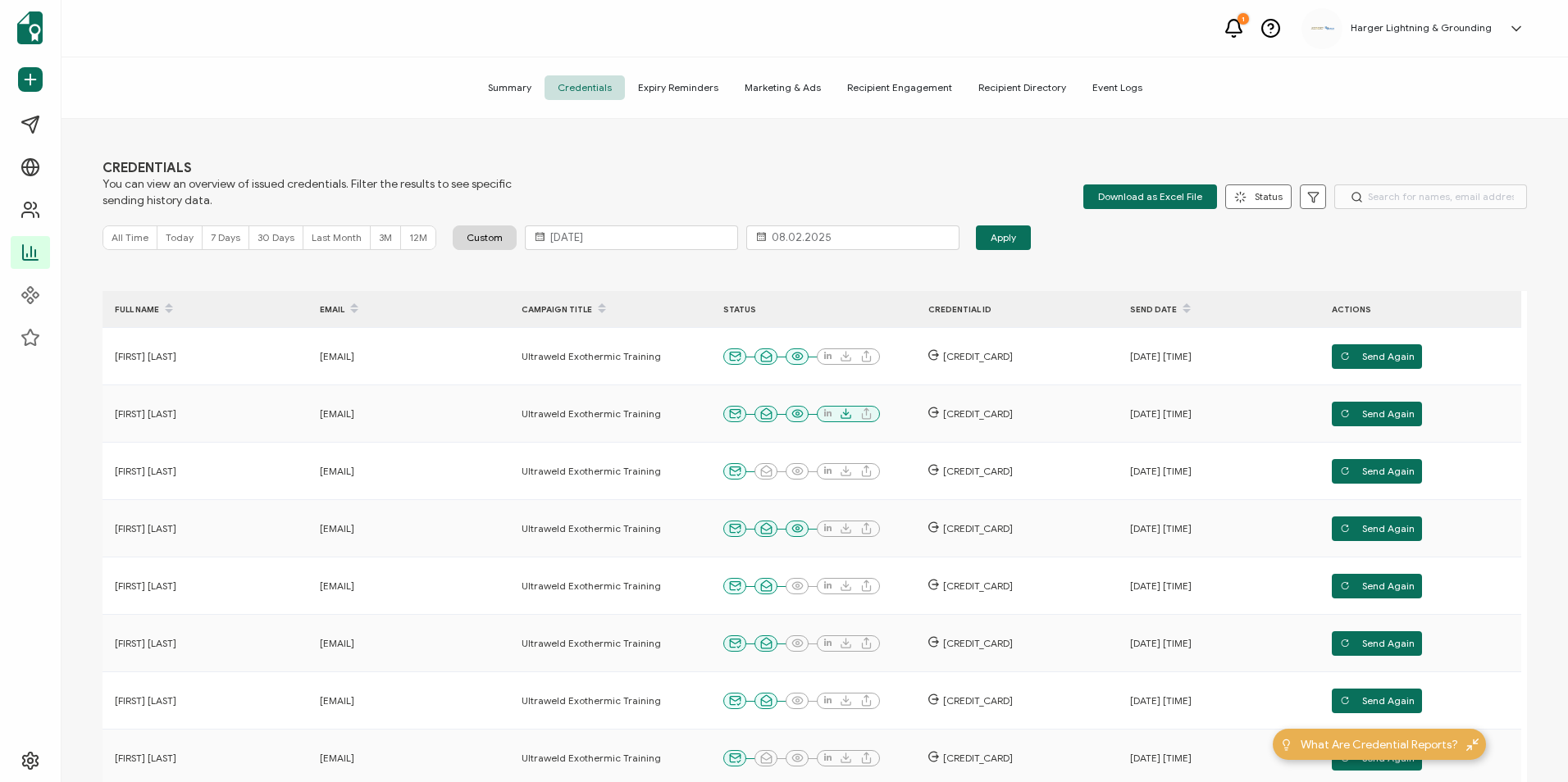 click on "CREDENTIALS   You can view an overview of issued credentials. Filter the results to see specific sending history data.   Download as Excel File
Status
Delivered   Undelivered   Email Opened   Viewed   Add to LinkedIn   Downloaded   Shared
Apply Filters" at bounding box center [814, 184] 